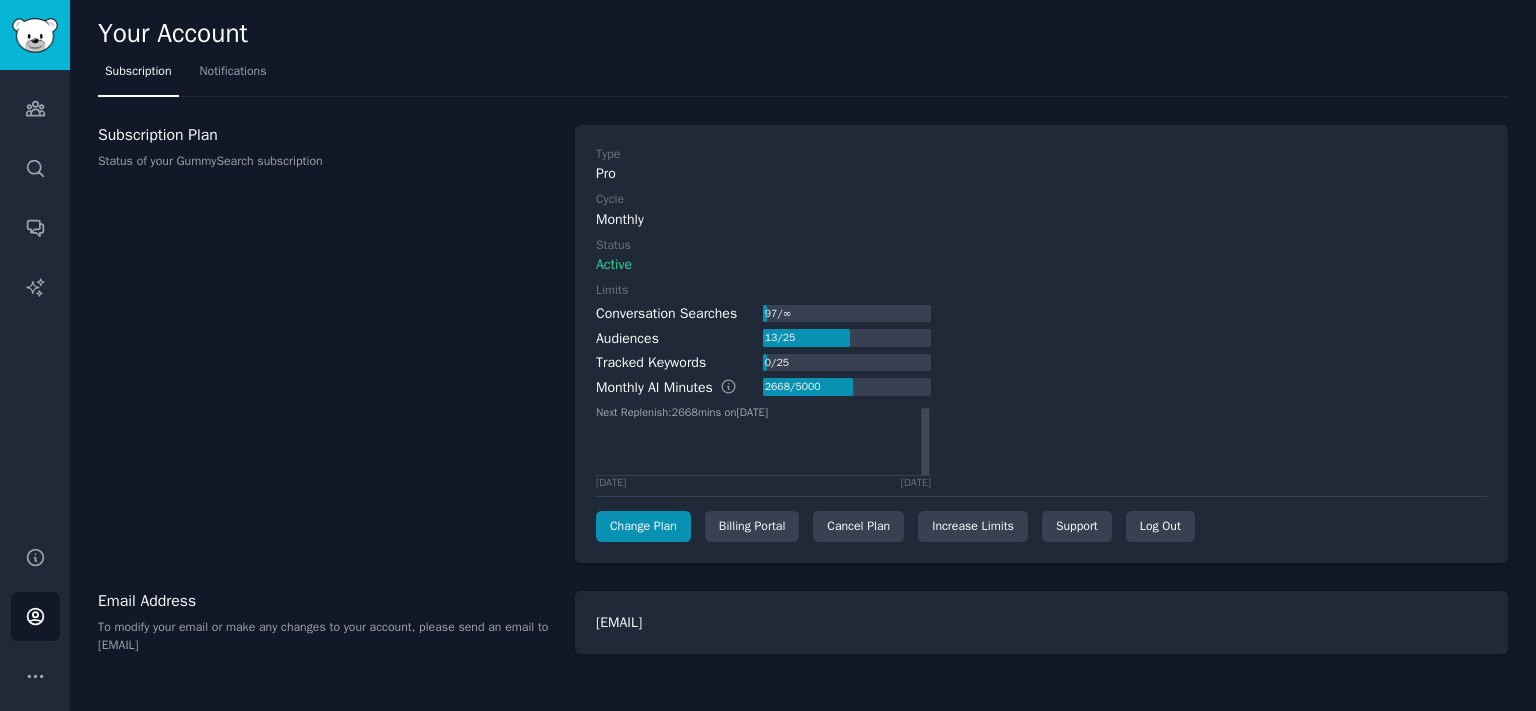 scroll, scrollTop: 0, scrollLeft: 0, axis: both 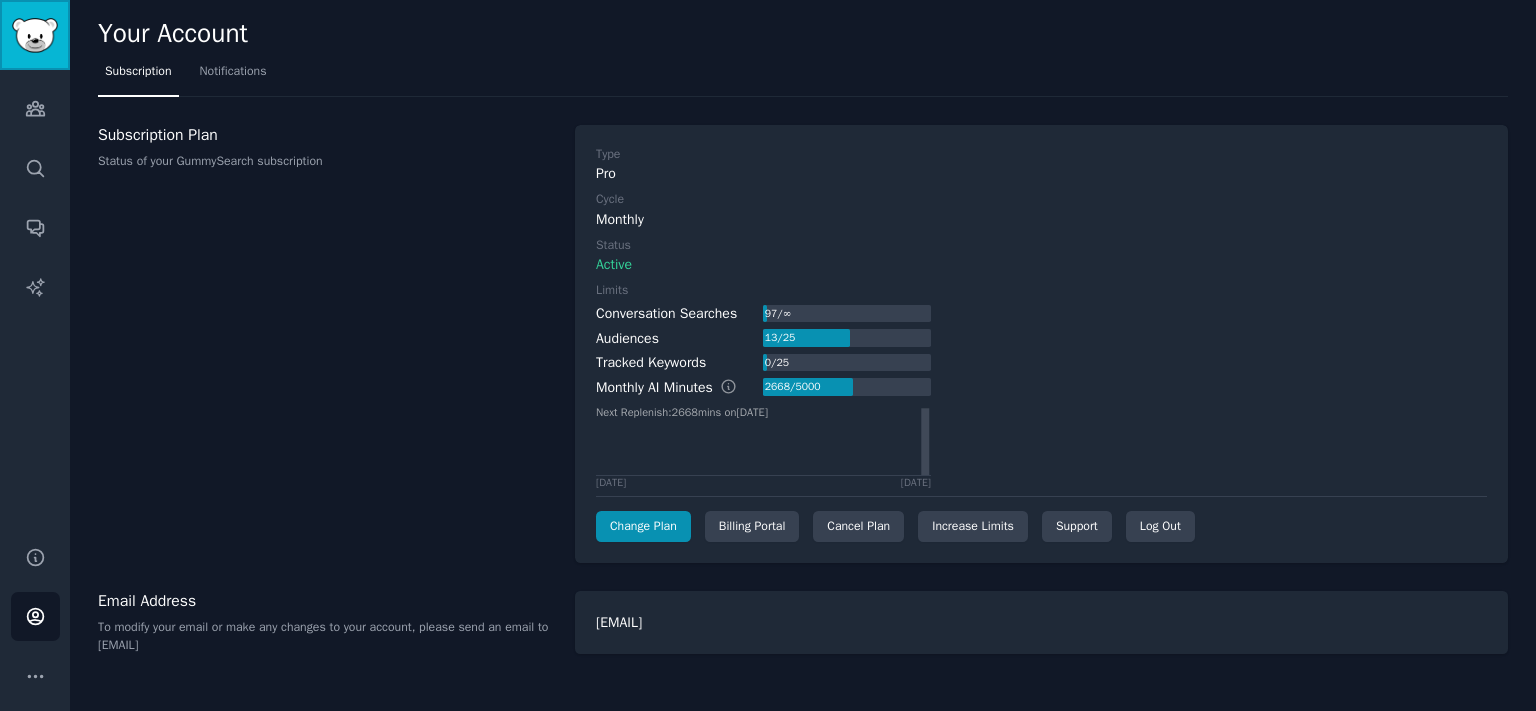 click at bounding box center [35, 35] 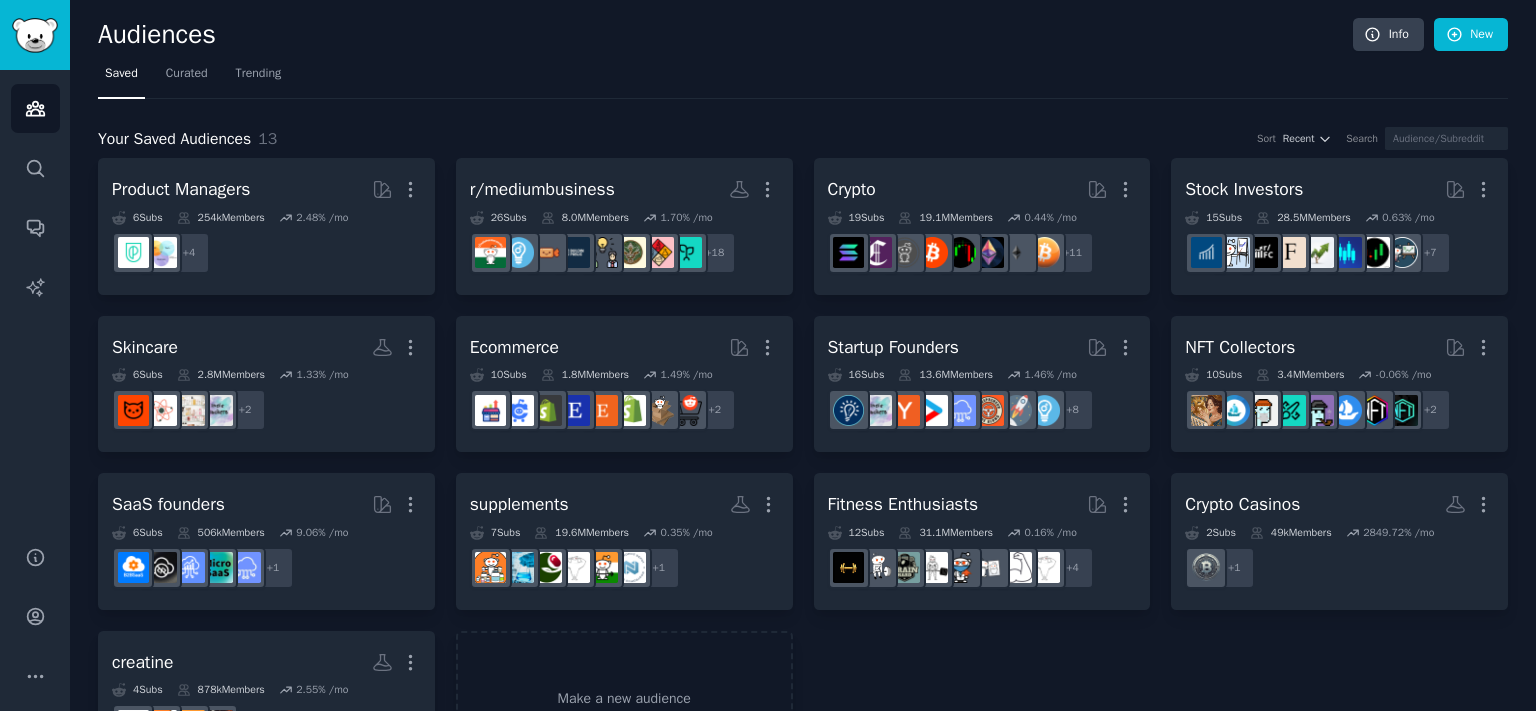 click on "Product Managers More 6  Sub s 254k  Members 2.48 % /mo + 4" at bounding box center (266, 226) 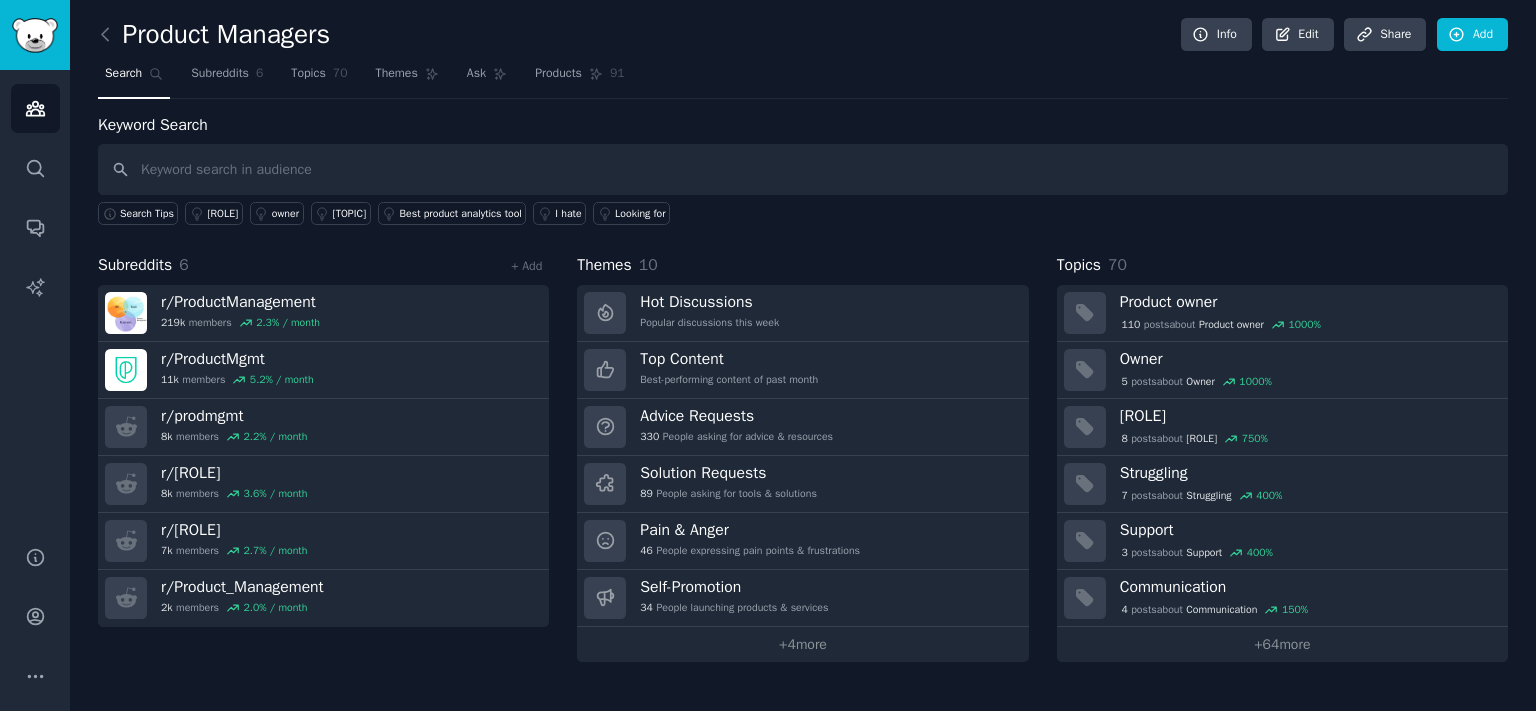 click at bounding box center [110, 35] 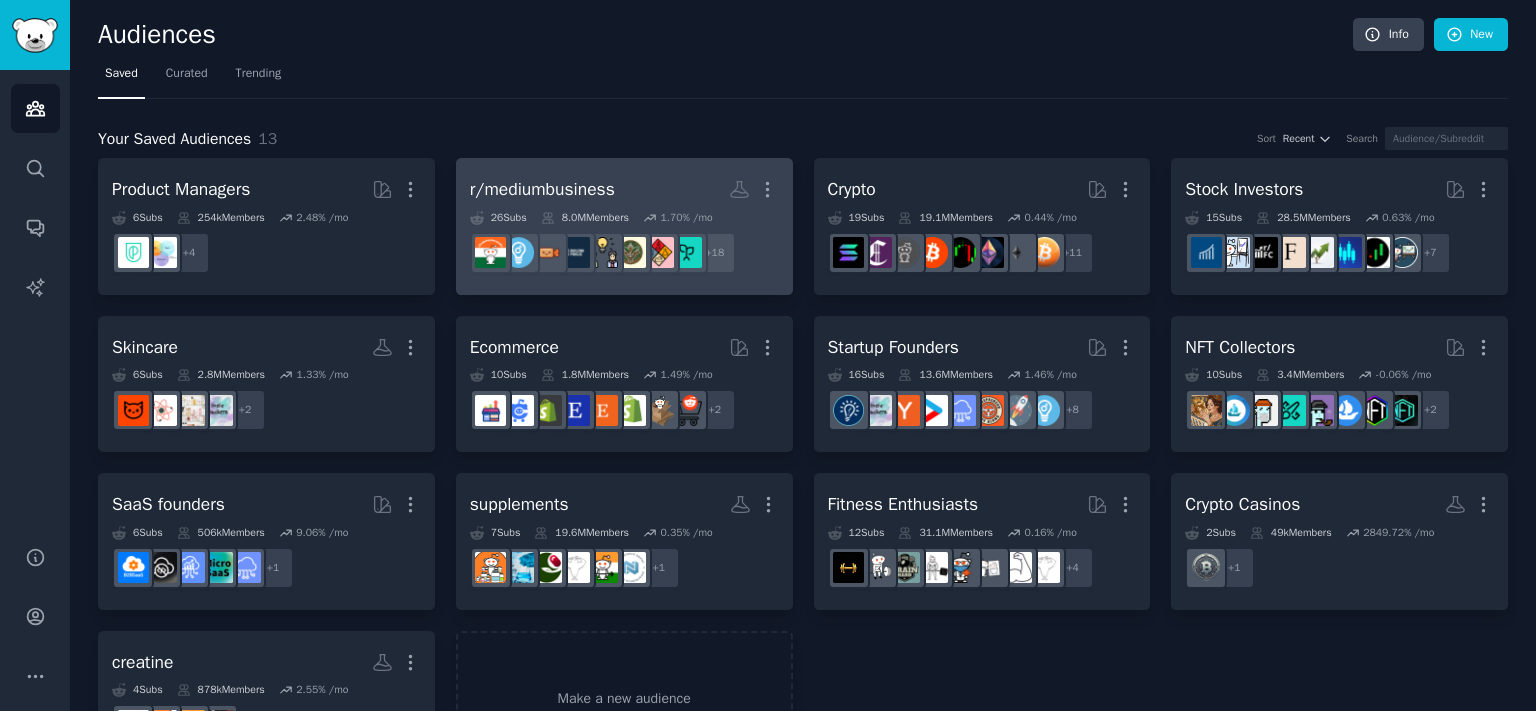 click on "r/mediumbusiness" at bounding box center [542, 189] 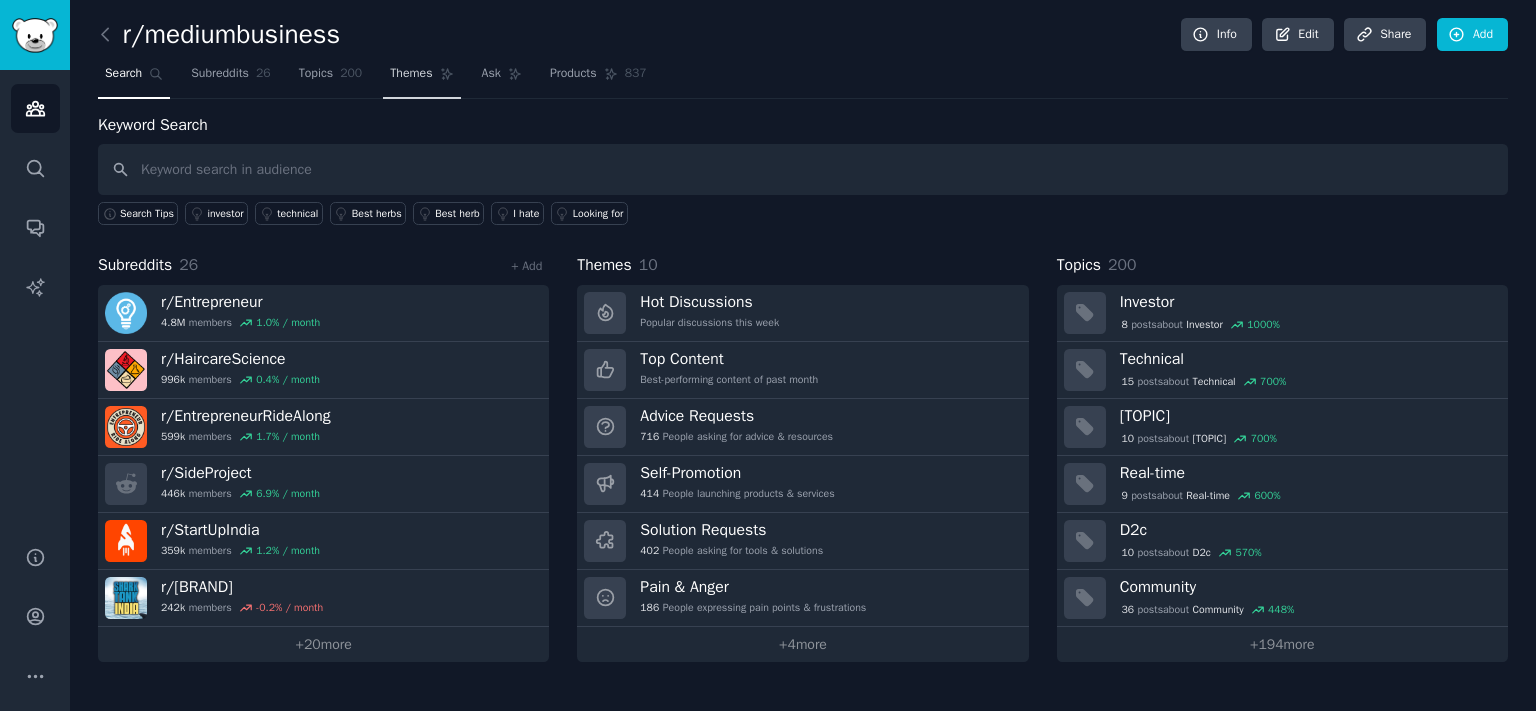click on "Themes" at bounding box center [411, 74] 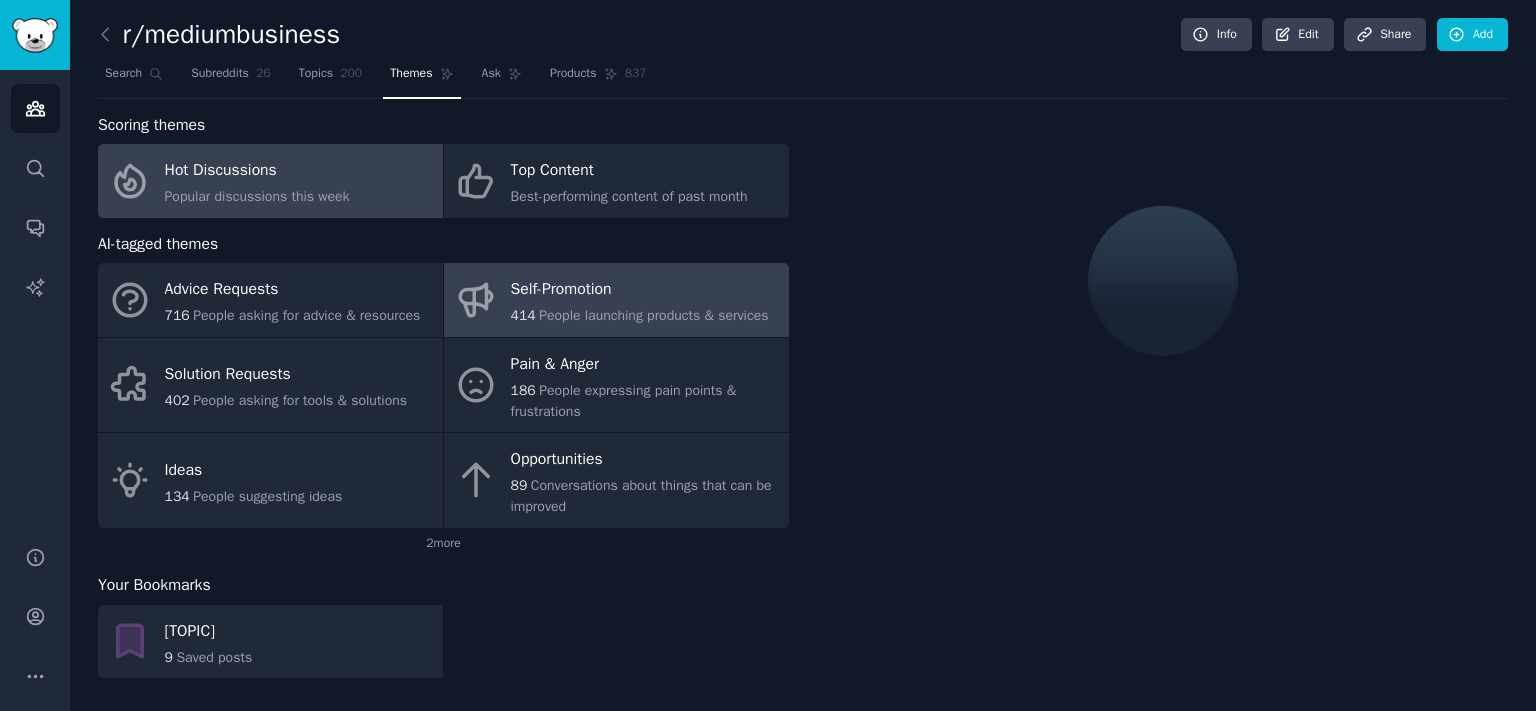 click on "Self-Promotion" at bounding box center (640, 290) 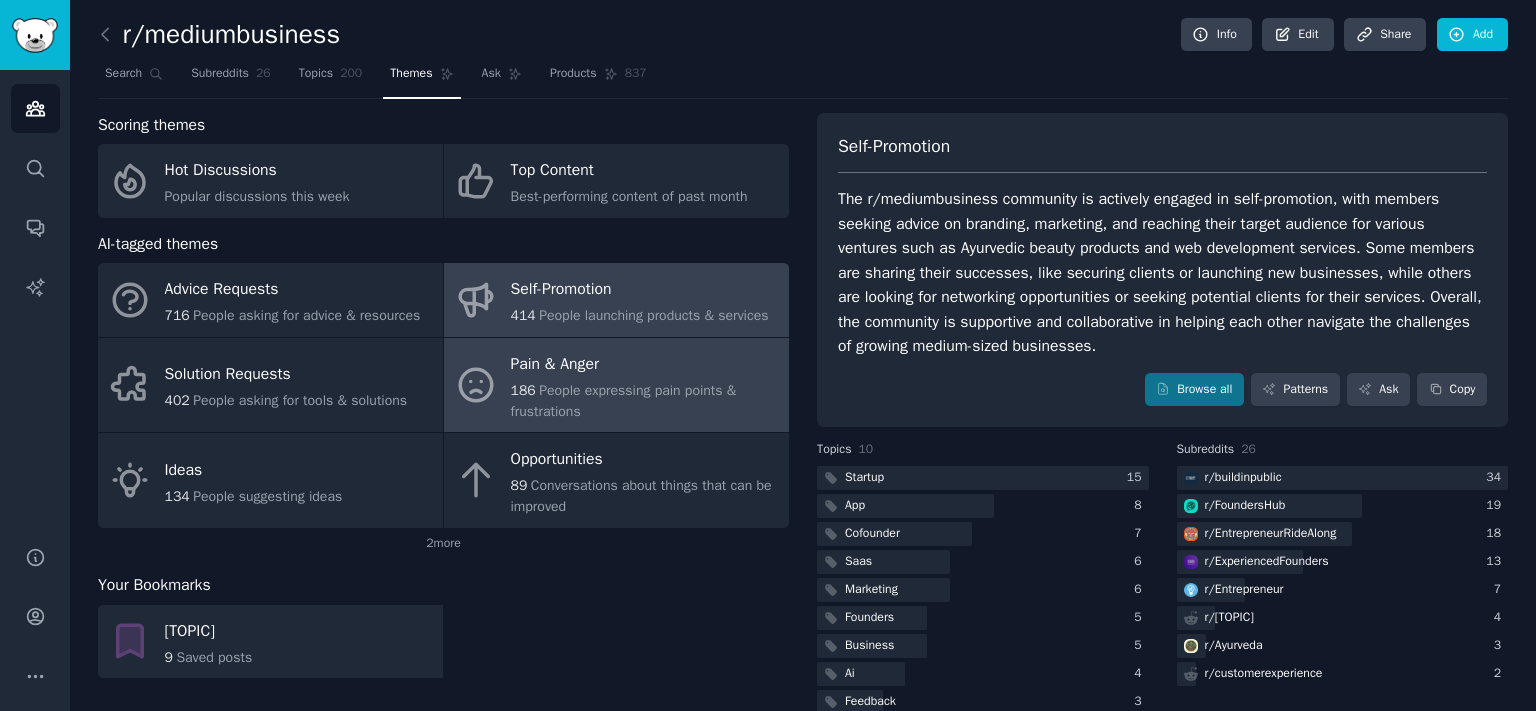 click on "Pain & Anger" at bounding box center (645, 364) 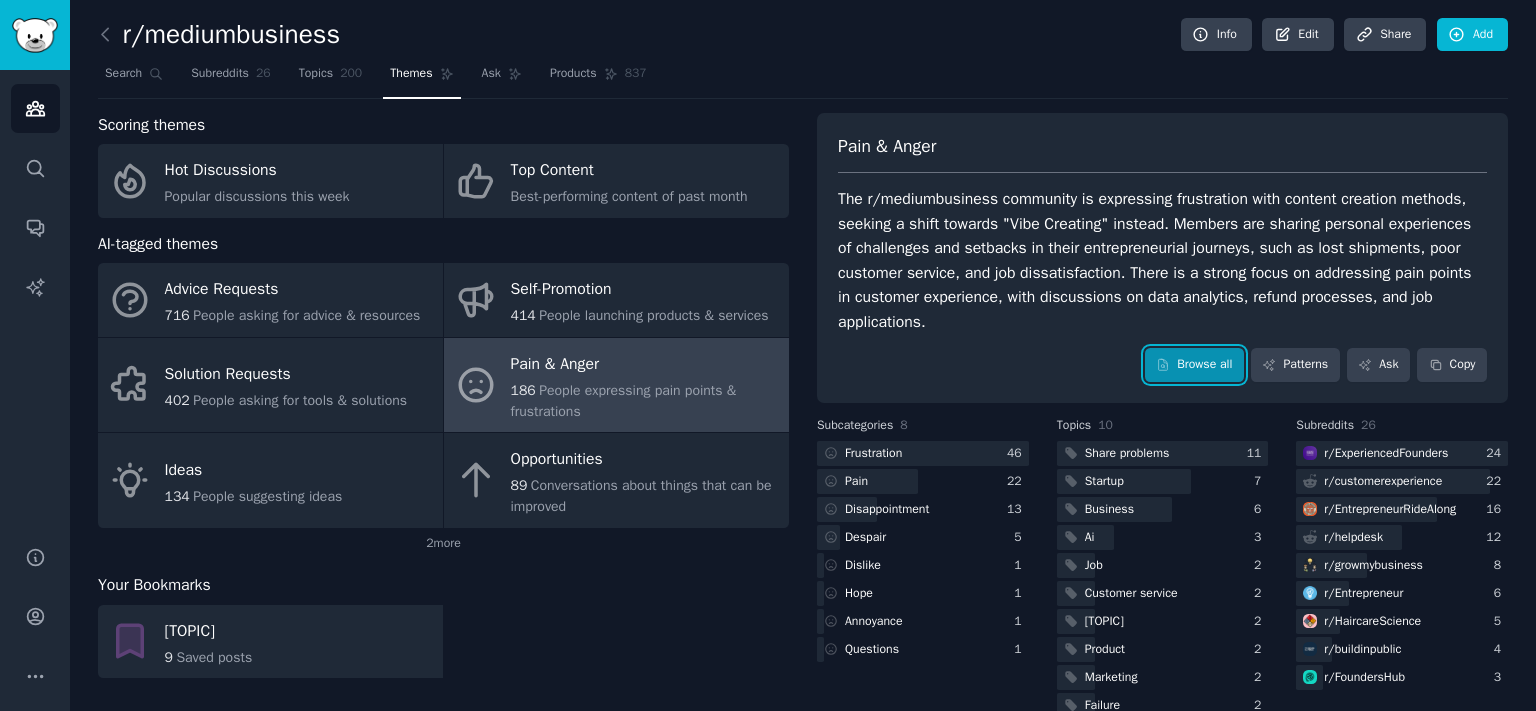 click on "Browse all" at bounding box center [1194, 365] 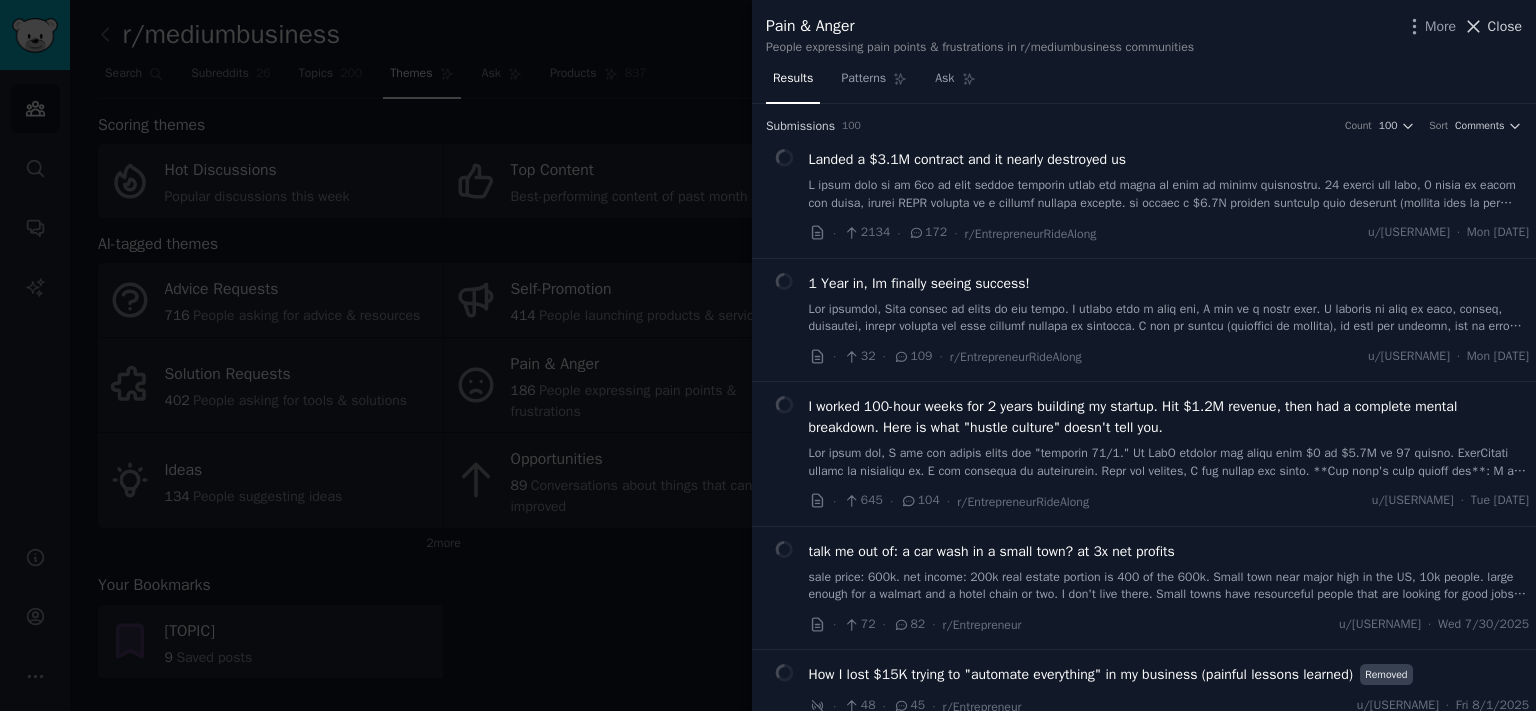 click on "Close" at bounding box center (1492, 26) 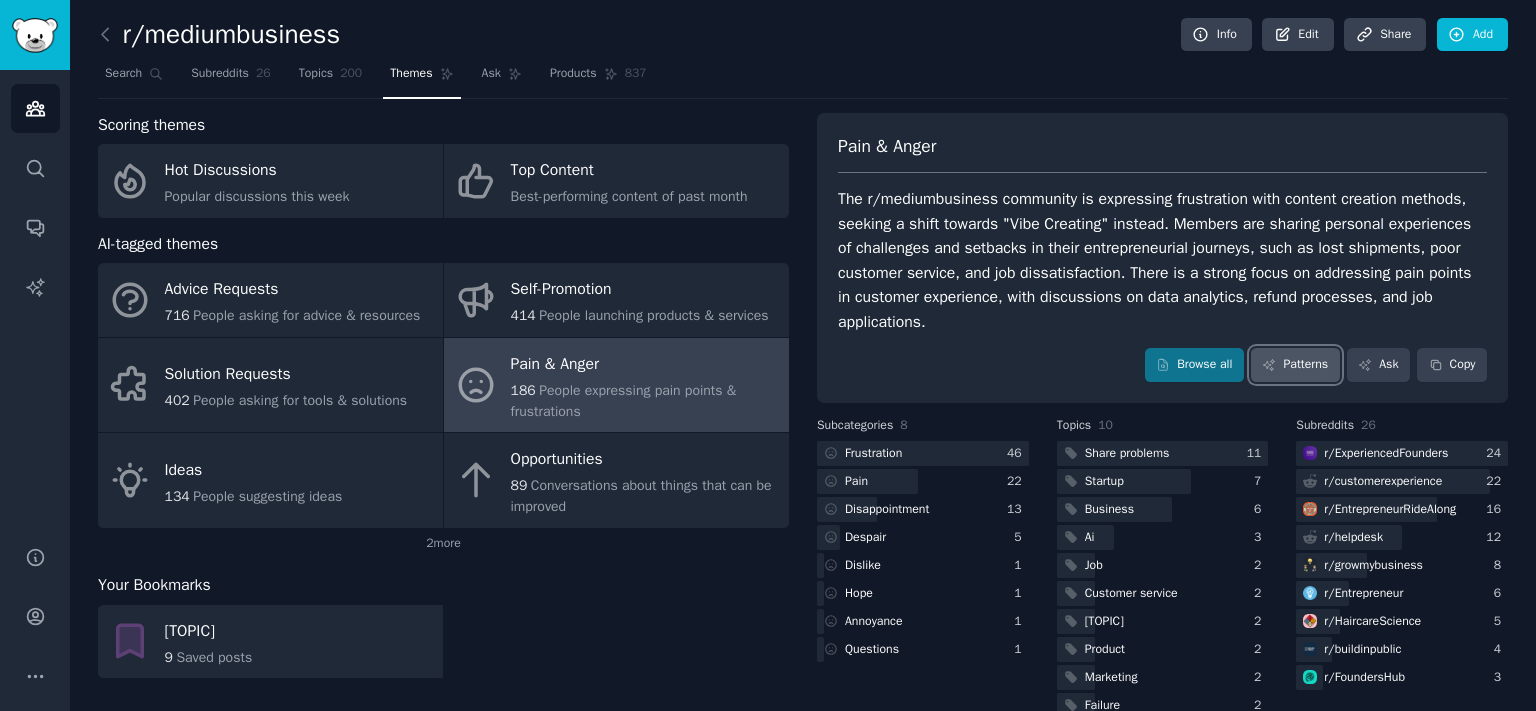 click on "Patterns" at bounding box center (1295, 365) 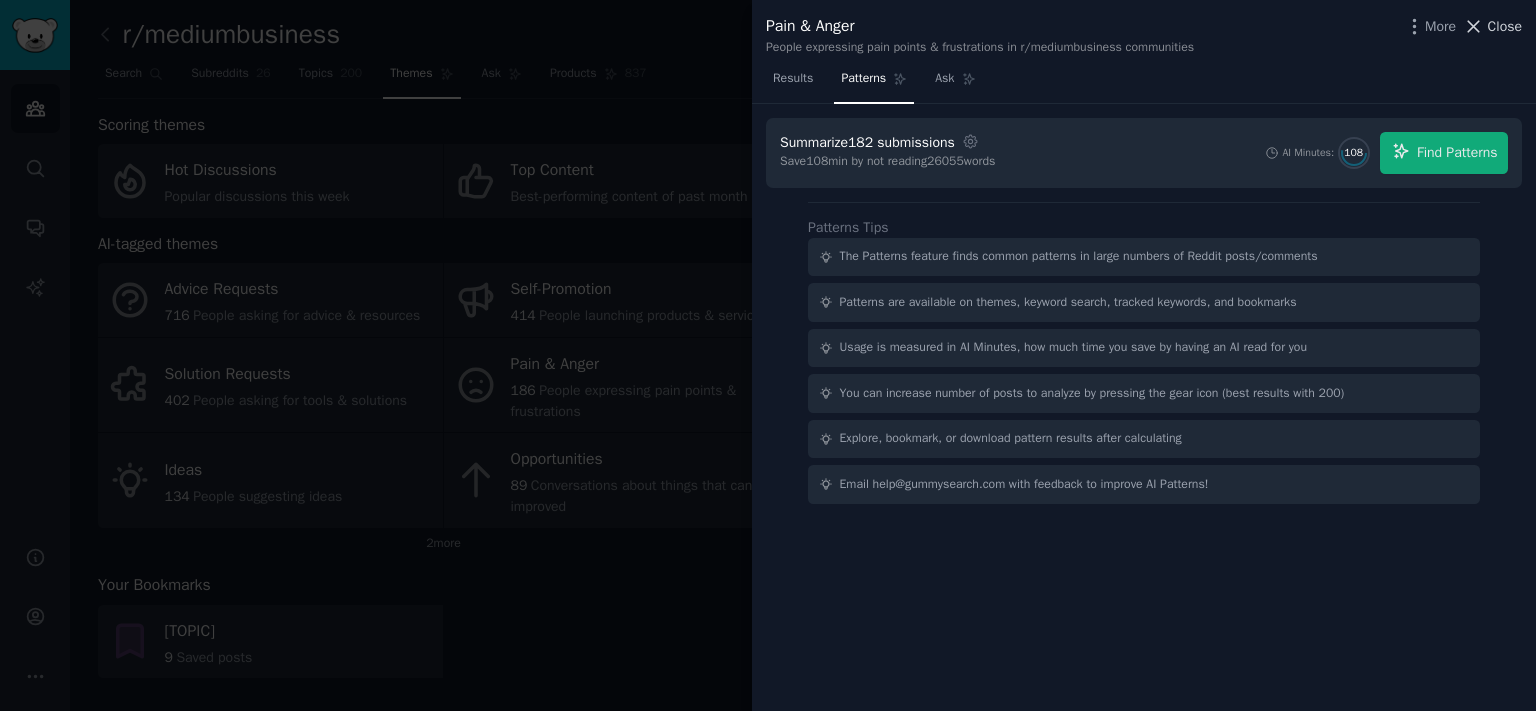 click 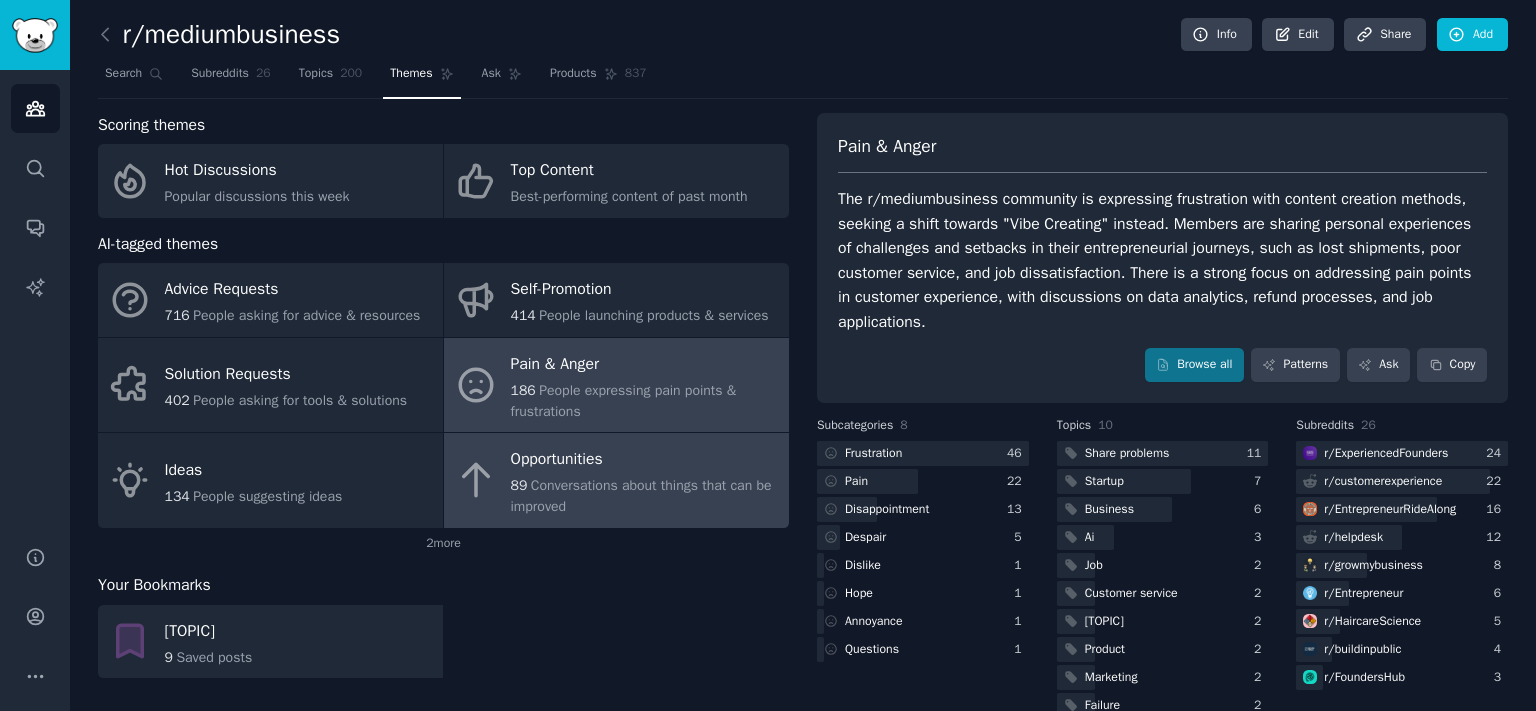 click on "89 Conversations about things that can be improved" at bounding box center (645, 496) 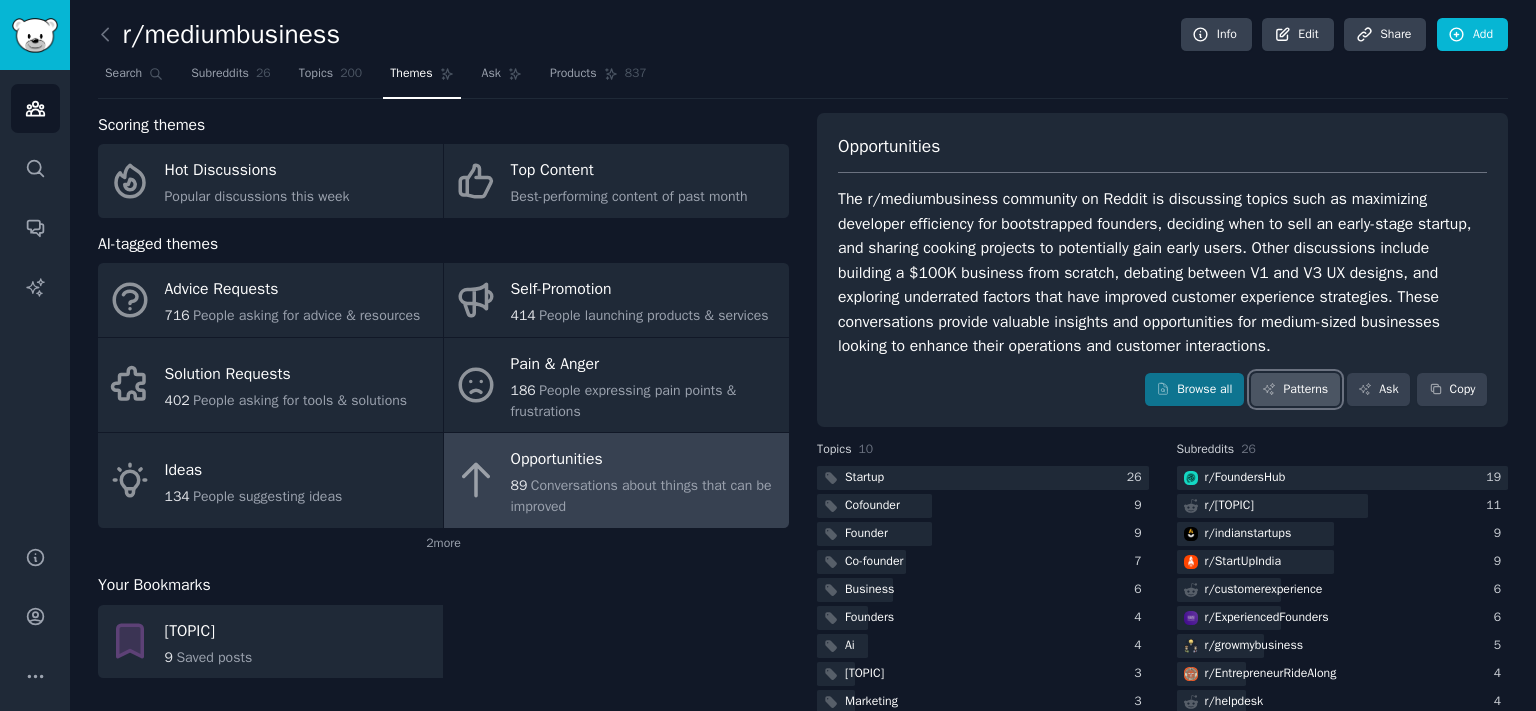 click on "Patterns" at bounding box center (1295, 390) 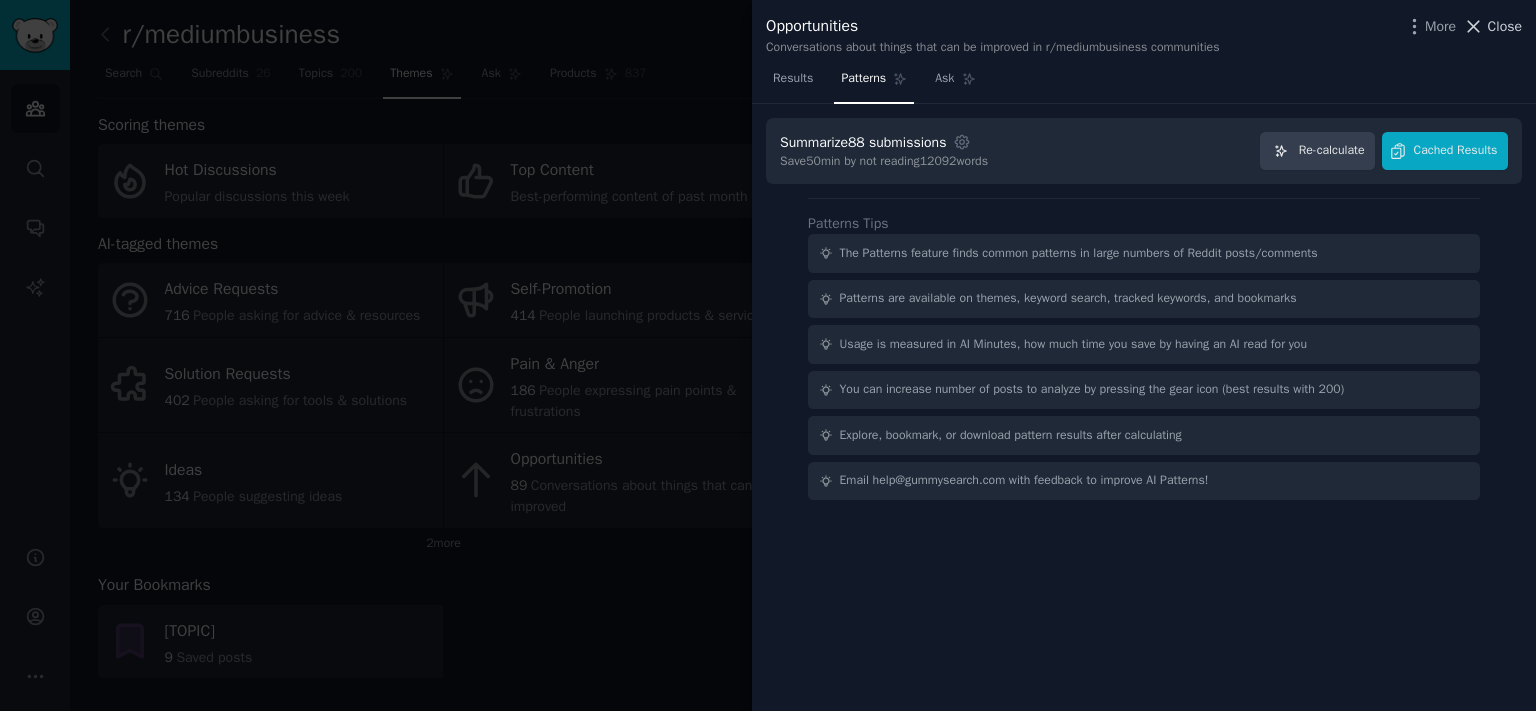 click on "Close" at bounding box center (1505, 26) 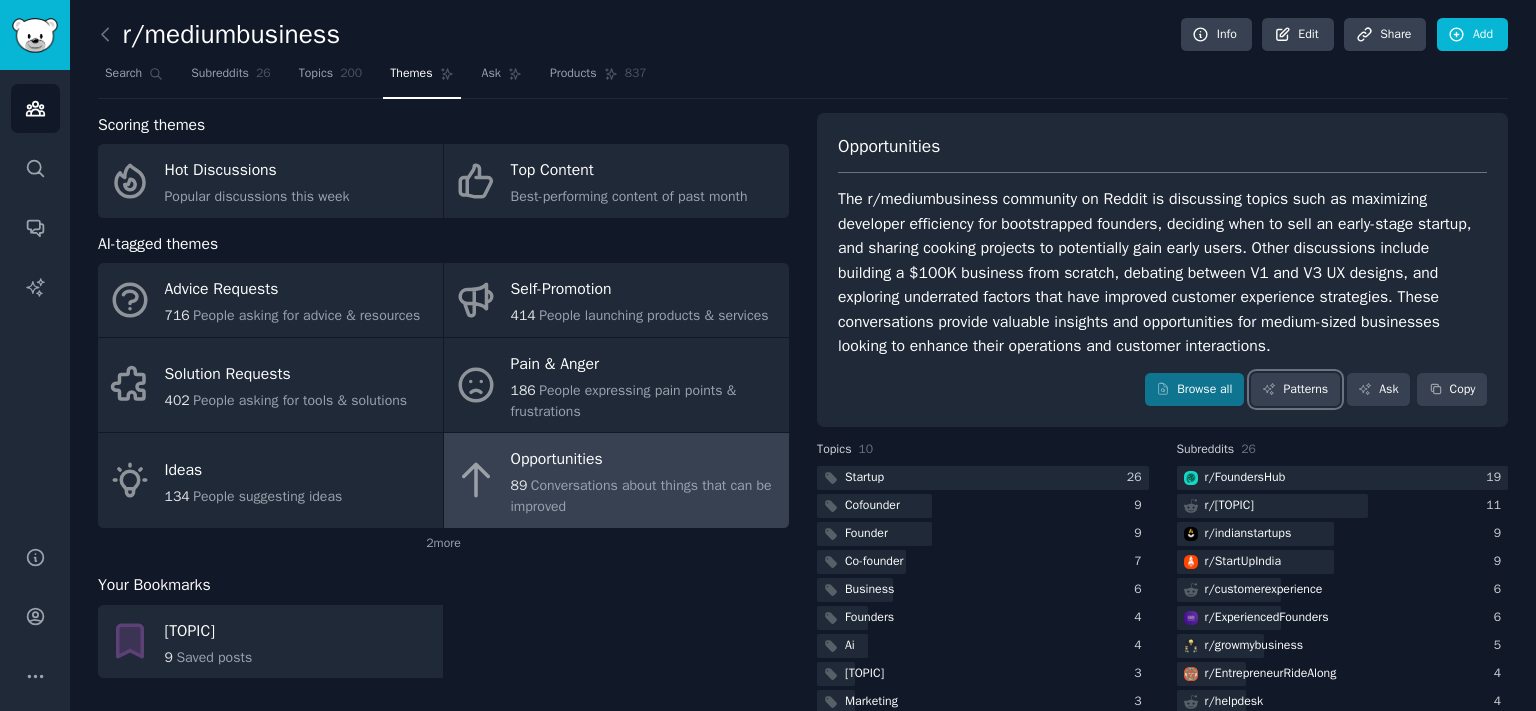 scroll, scrollTop: 5, scrollLeft: 0, axis: vertical 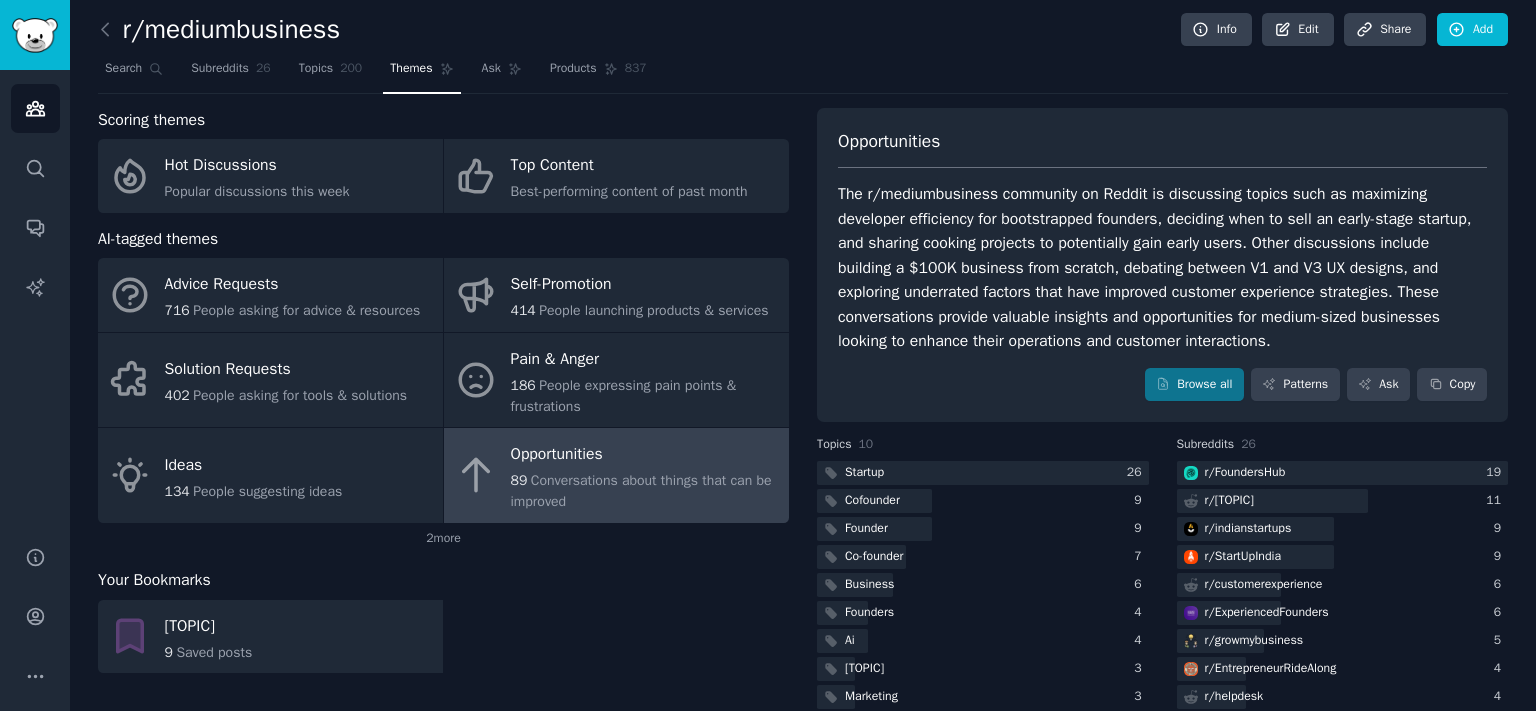 click on "The r/mediumbusiness community on Reddit is discussing topics such as maximizing developer efficiency for bootstrapped founders, deciding when to sell an early-stage startup, and sharing cooking projects to potentially gain early users. Other discussions include building a $100K business from scratch, debating between V1 and V3 UX designs, and exploring underrated factors that have improved customer experience strategies. These conversations provide valuable insights and opportunities for medium-sized businesses looking to enhance their operations and customer interactions." at bounding box center [1162, 268] 